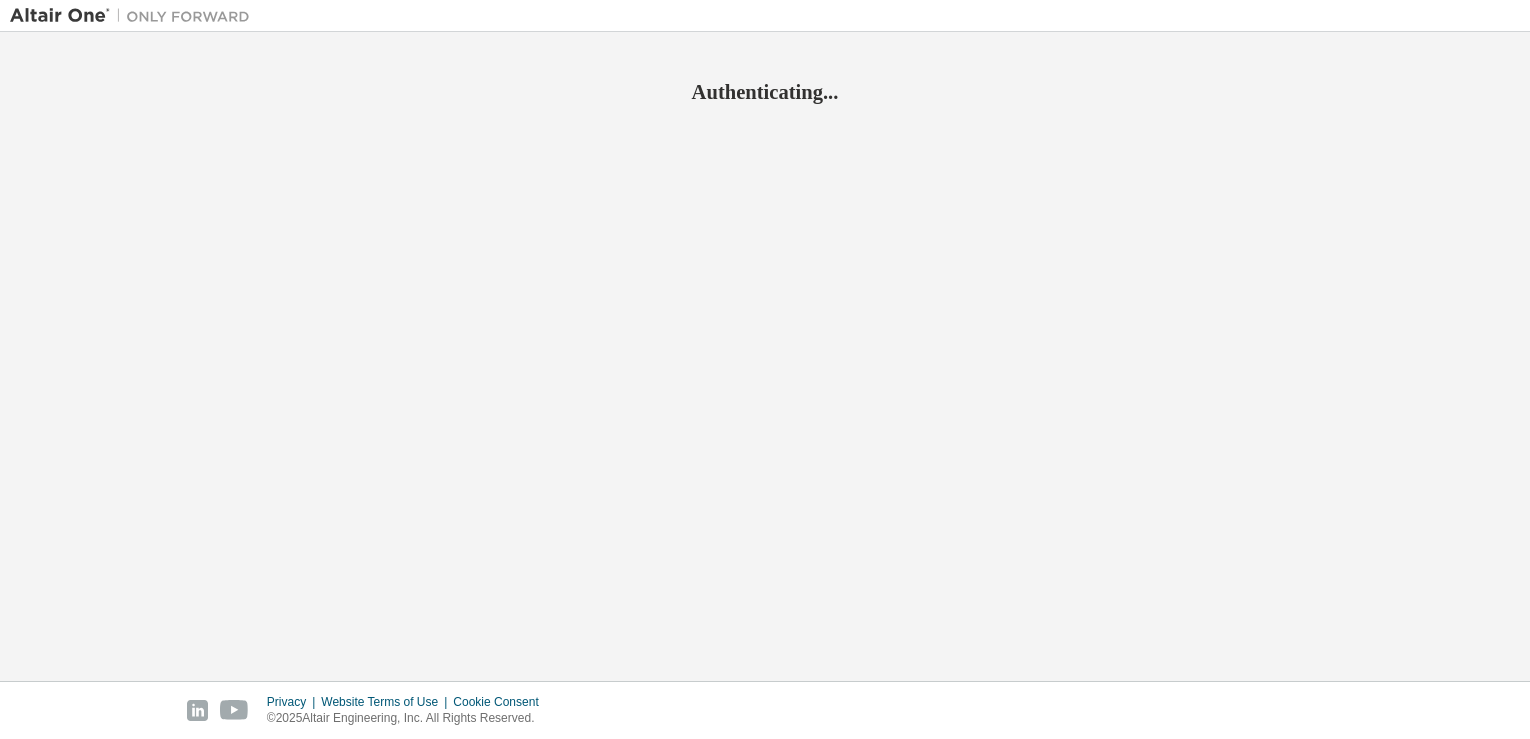 scroll, scrollTop: 0, scrollLeft: 0, axis: both 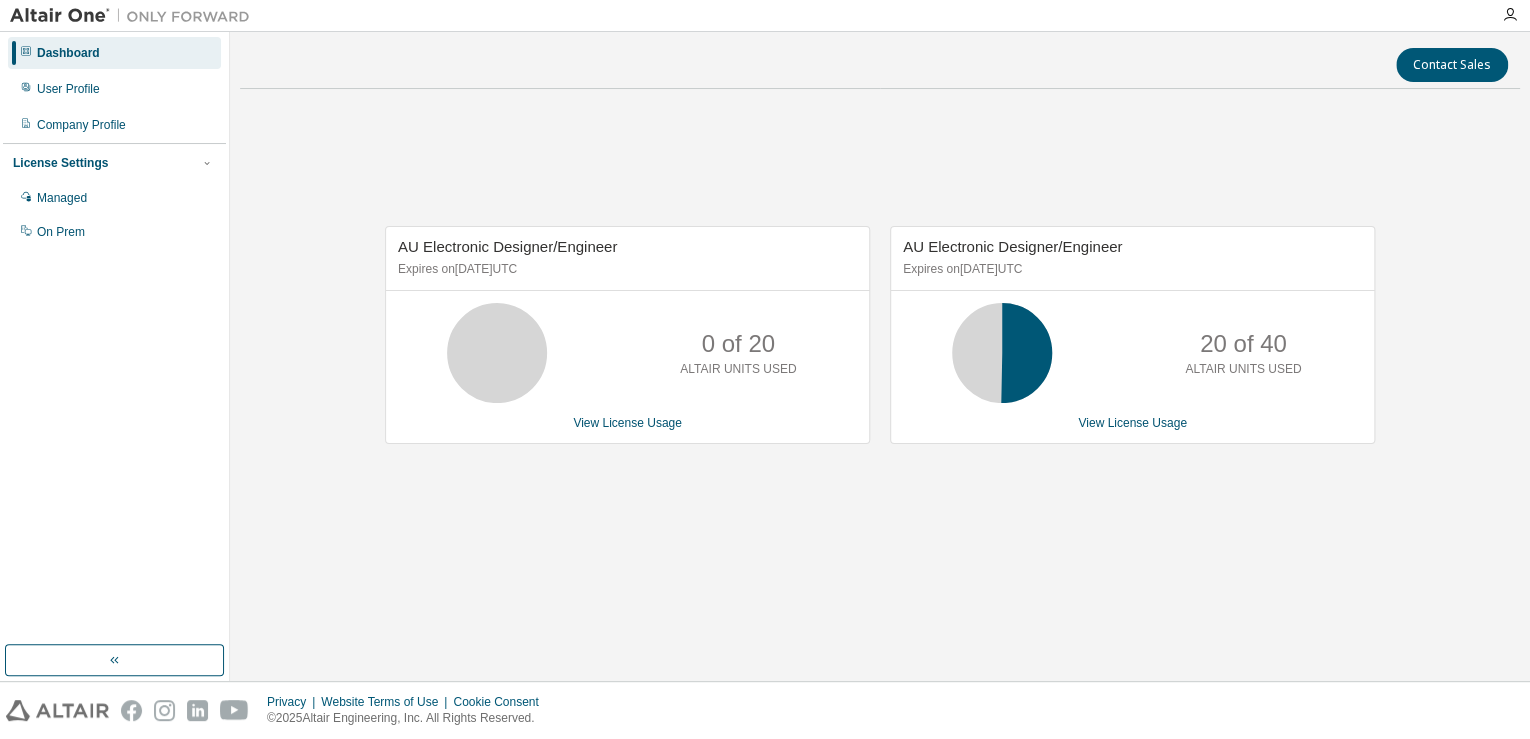 drag, startPoint x: 1096, startPoint y: 268, endPoint x: 880, endPoint y: 248, distance: 216.92395 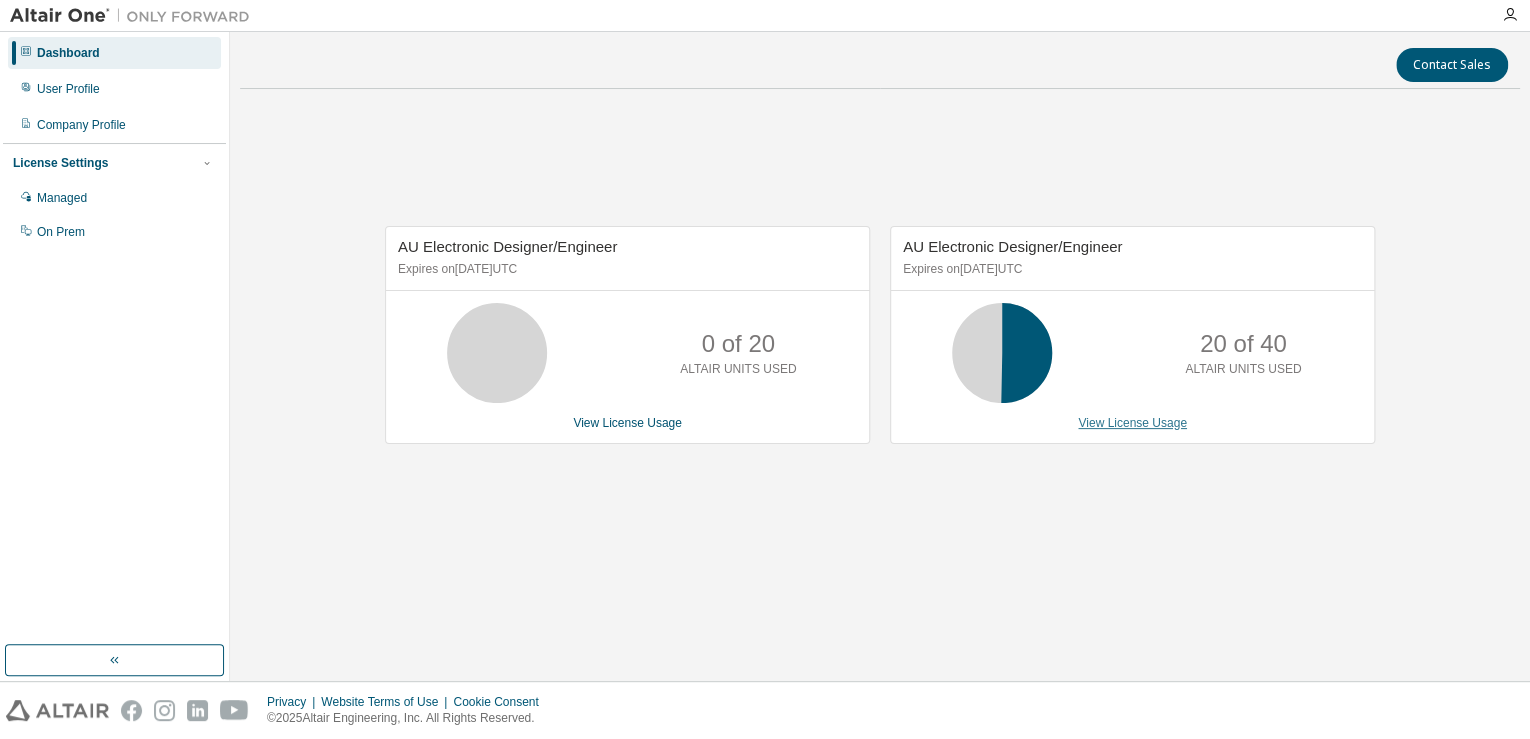 click on "View License Usage" at bounding box center (1132, 423) 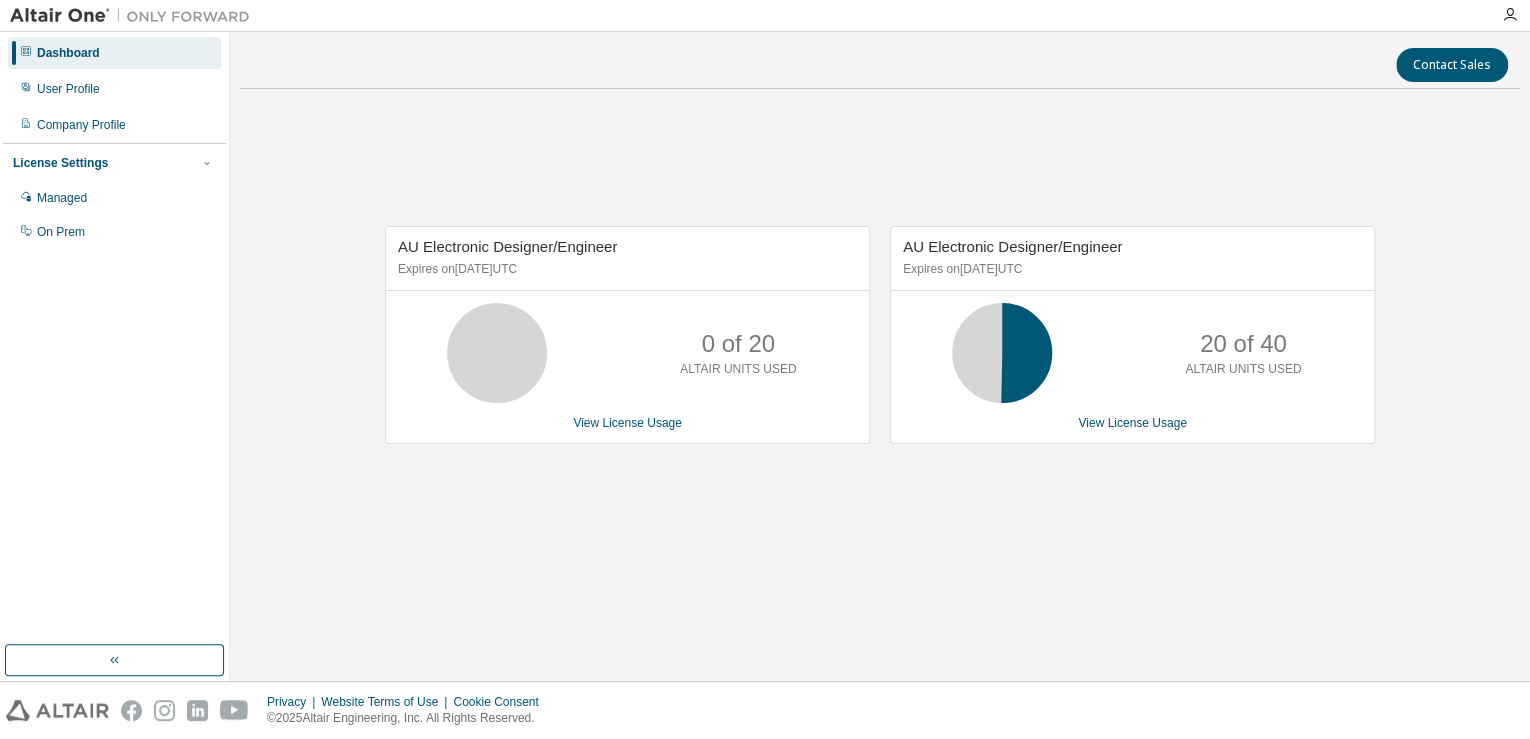 click on "AU Electronic Designer/Engineer Expires on  May 24, 2026  UTC  0 of 20 ALTAIR UNITS USED View License Usage AU Electronic Designer/Engineer Expires on  August 16, 2025  UTC  20 of 40 ALTAIR UNITS USED View License Usage" at bounding box center [880, 345] 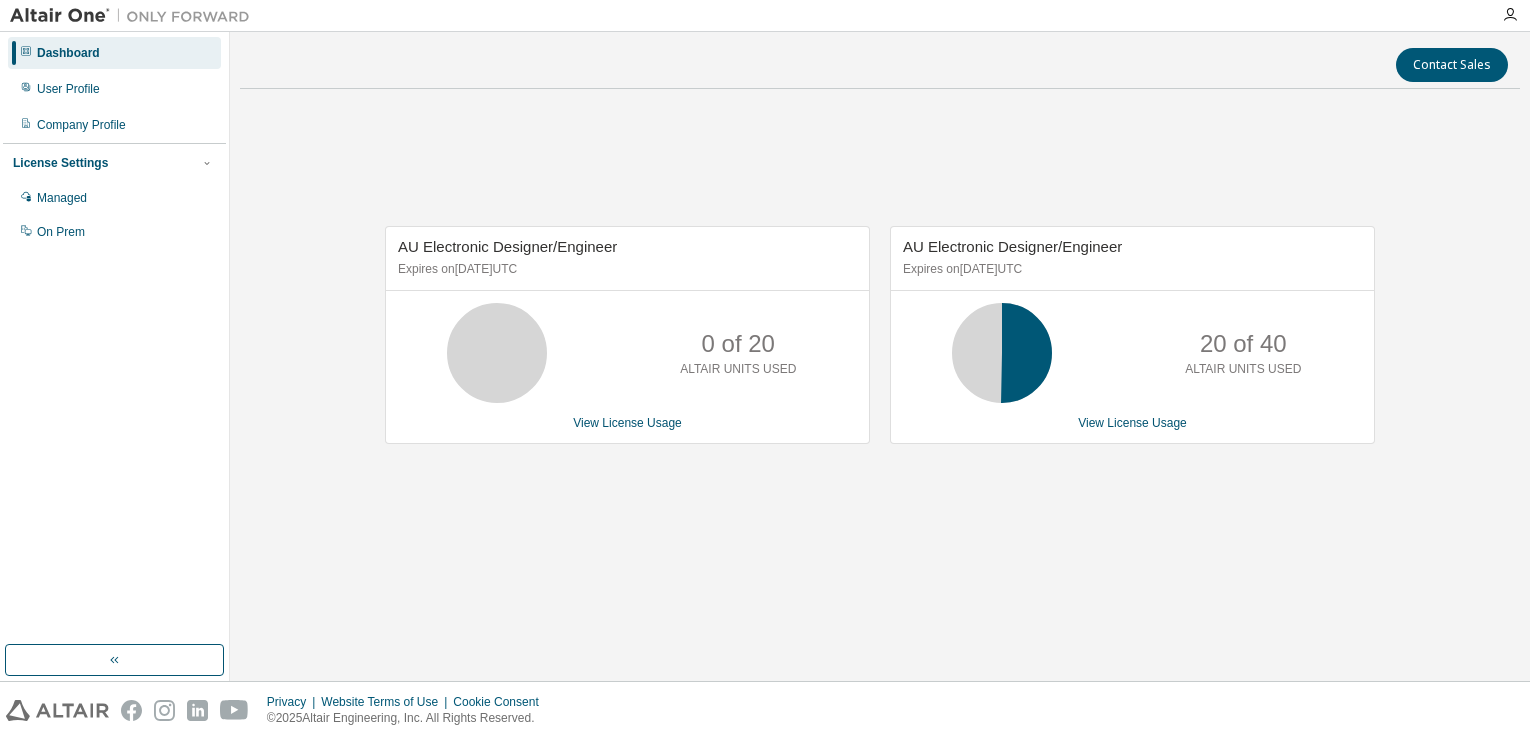 scroll, scrollTop: 0, scrollLeft: 0, axis: both 